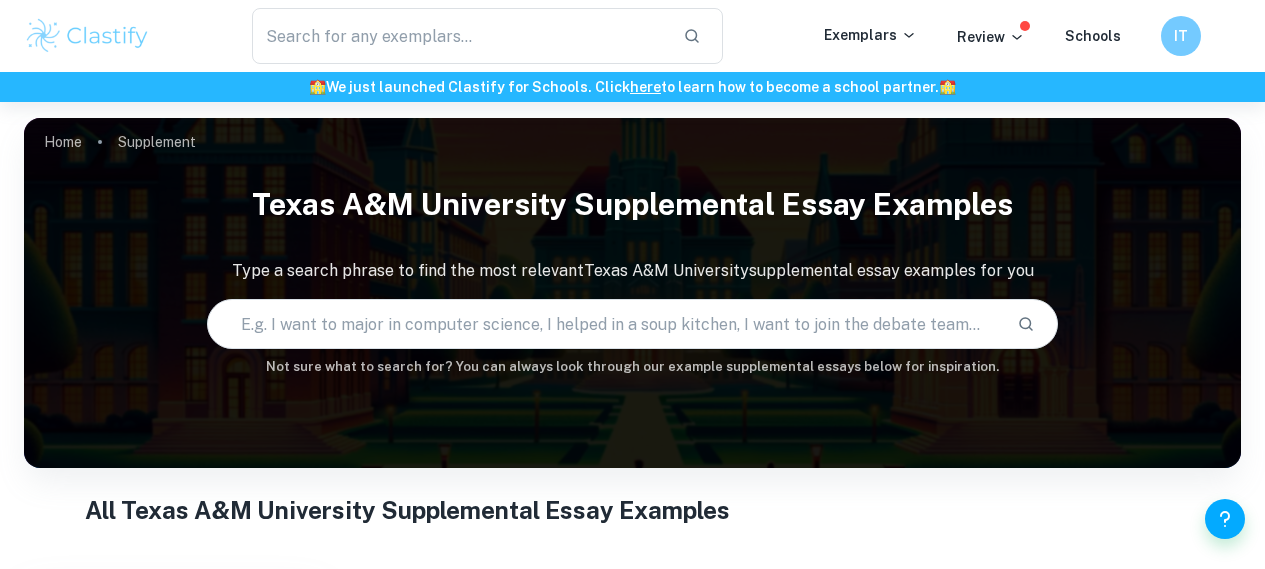 scroll, scrollTop: 0, scrollLeft: 0, axis: both 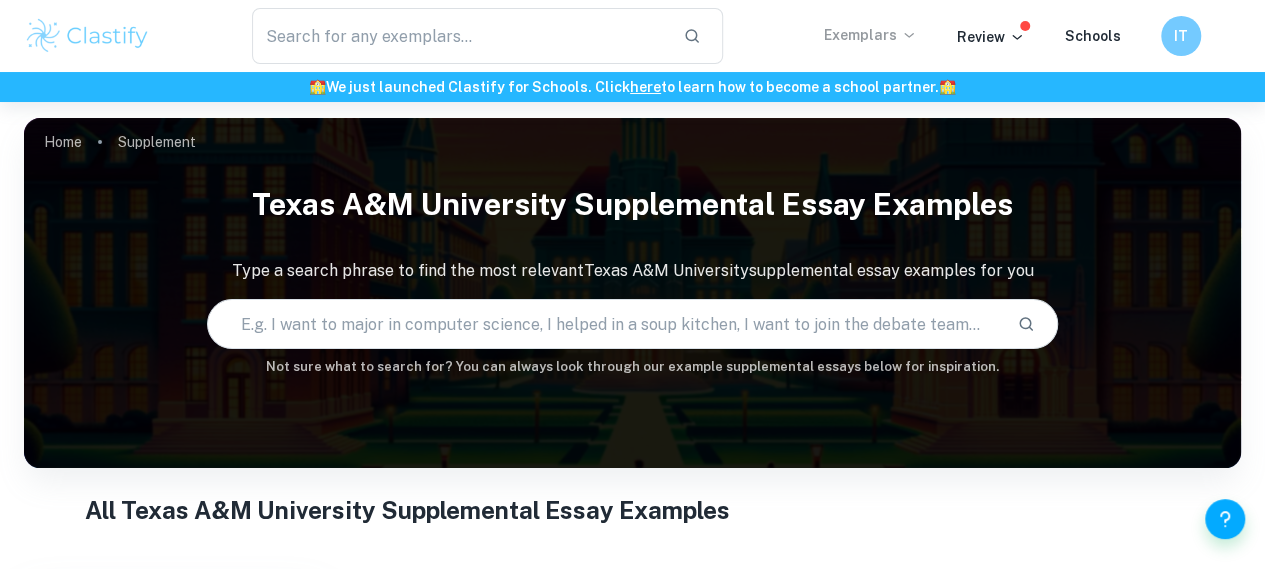 click on "Exemplars" at bounding box center [870, 35] 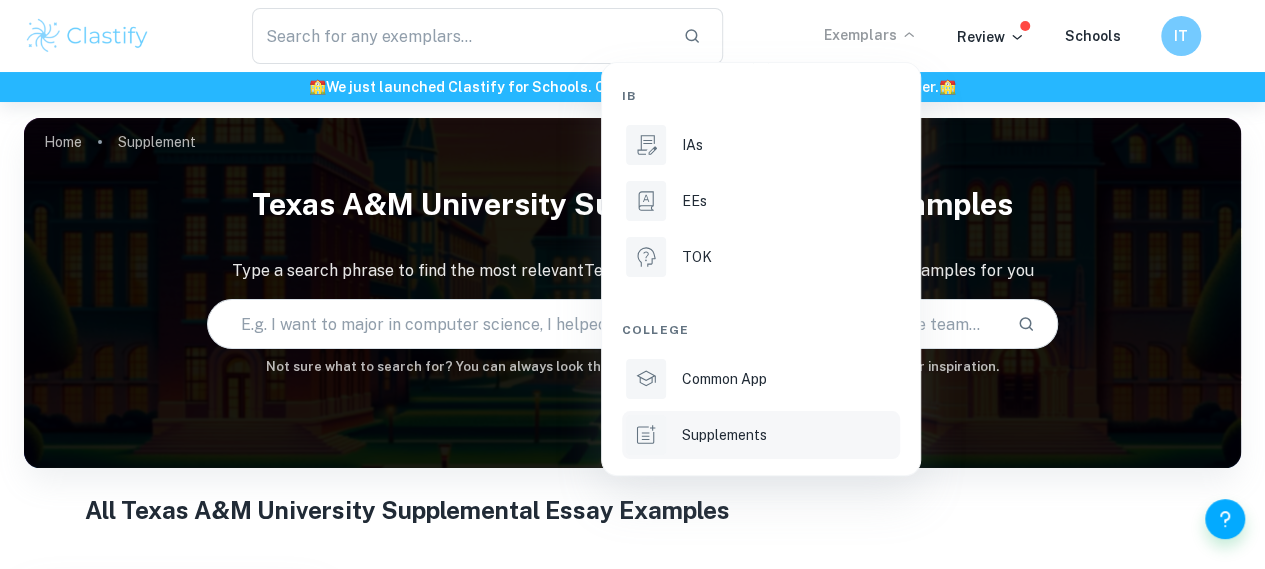 click on "Supplements" at bounding box center [724, 435] 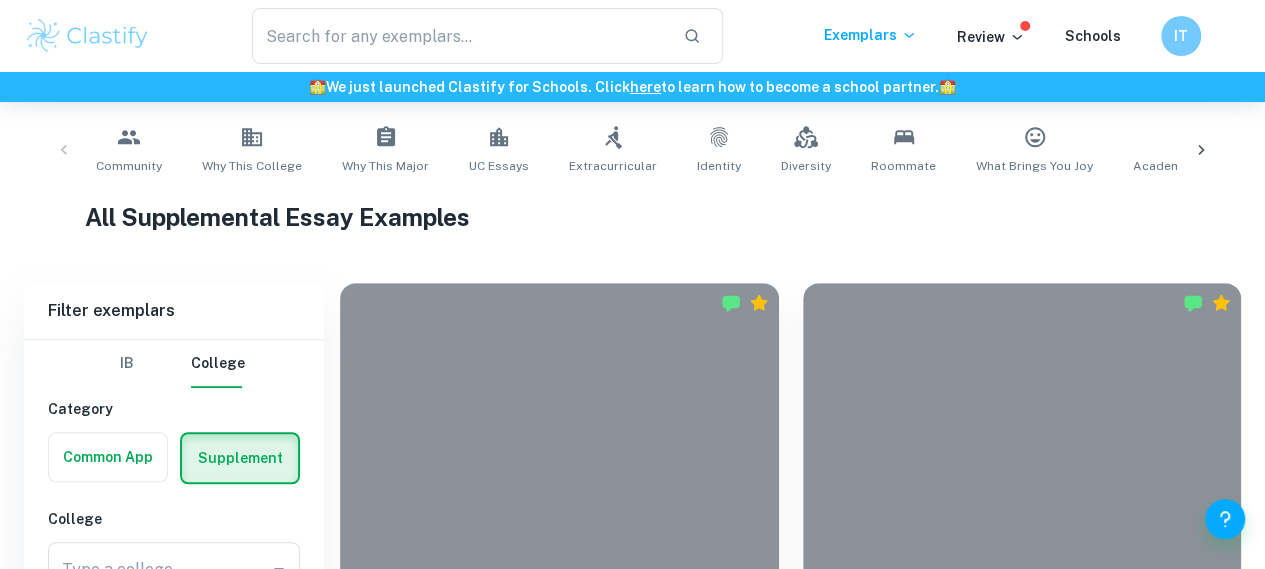 scroll, scrollTop: 511, scrollLeft: 0, axis: vertical 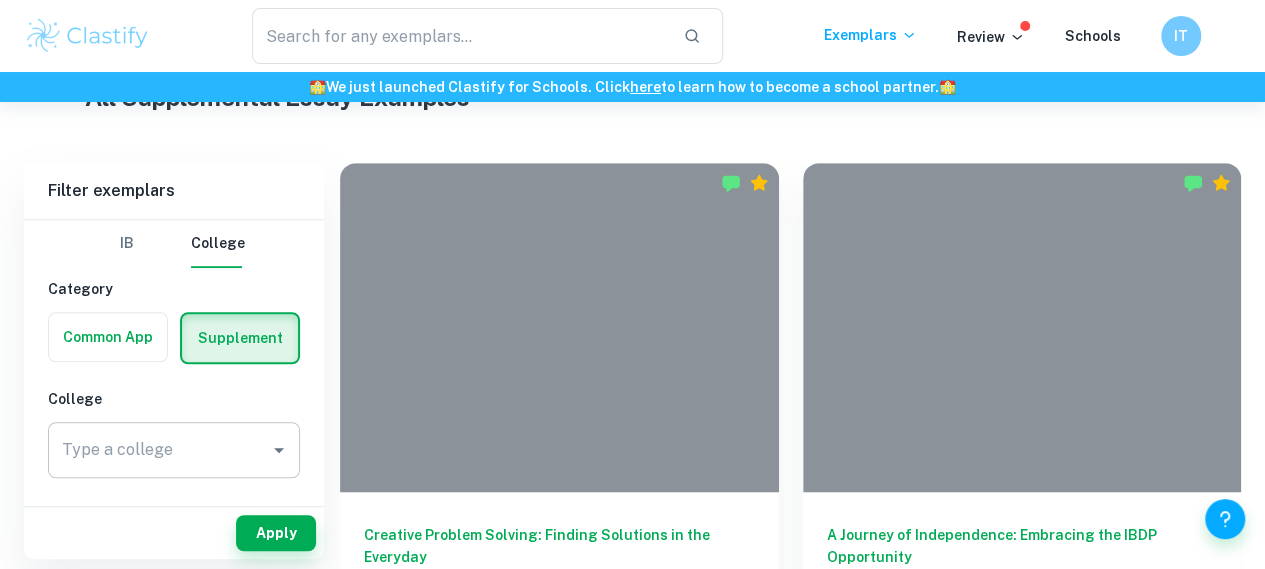 click 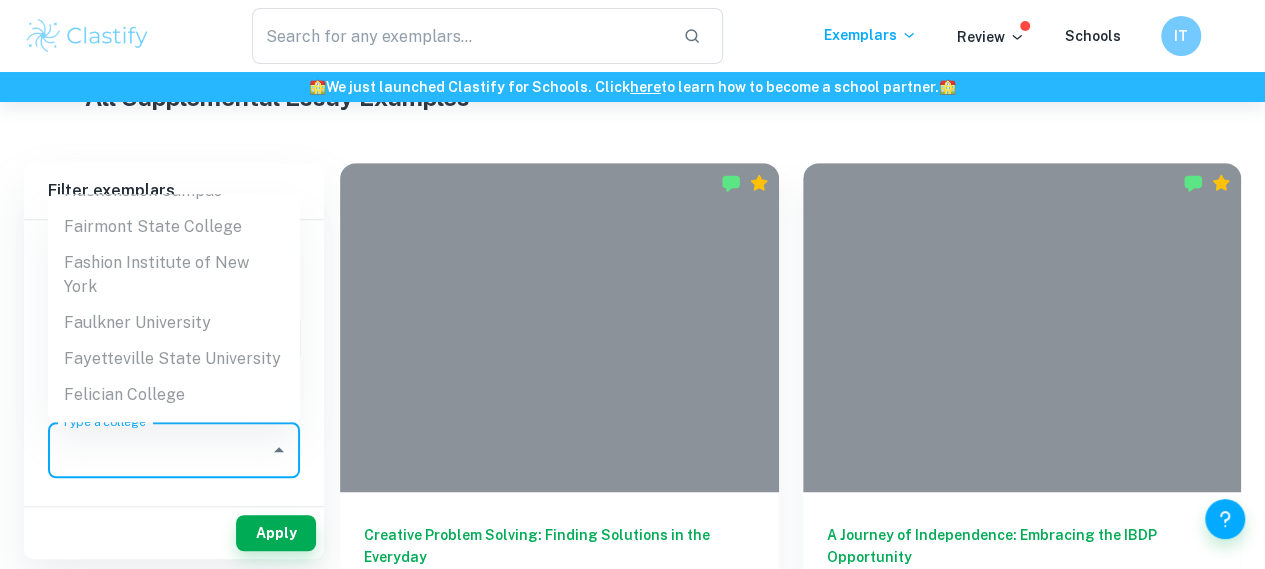 scroll, scrollTop: 30583, scrollLeft: 0, axis: vertical 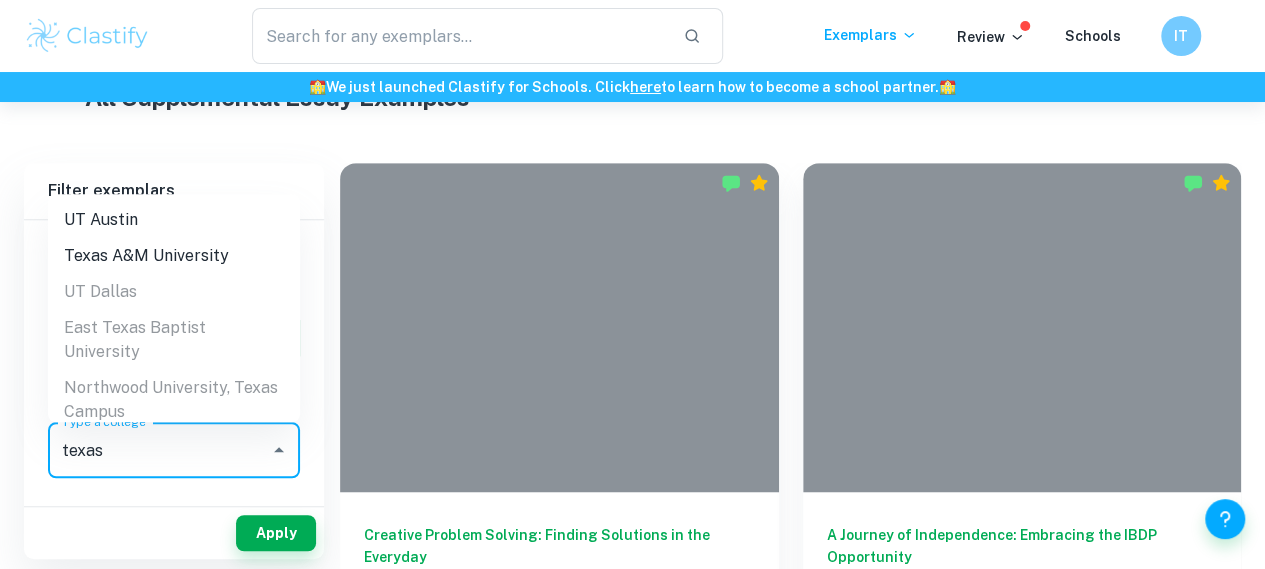 click on "Texas A&M University" at bounding box center (174, 256) 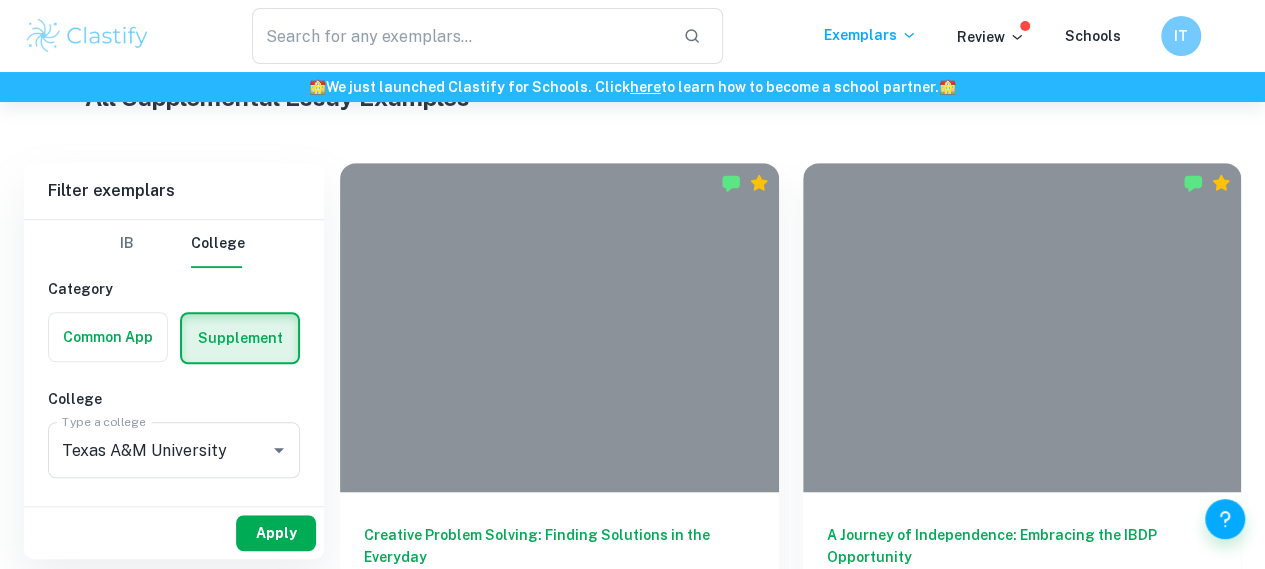 click on "Apply" at bounding box center (276, 533) 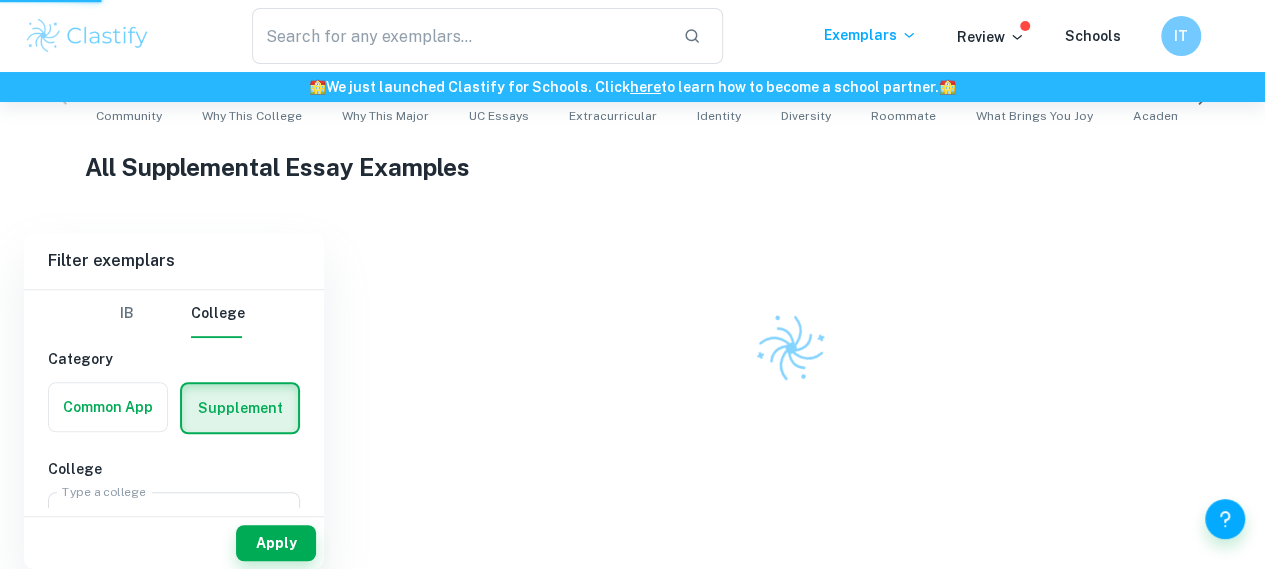 scroll, scrollTop: 421, scrollLeft: 0, axis: vertical 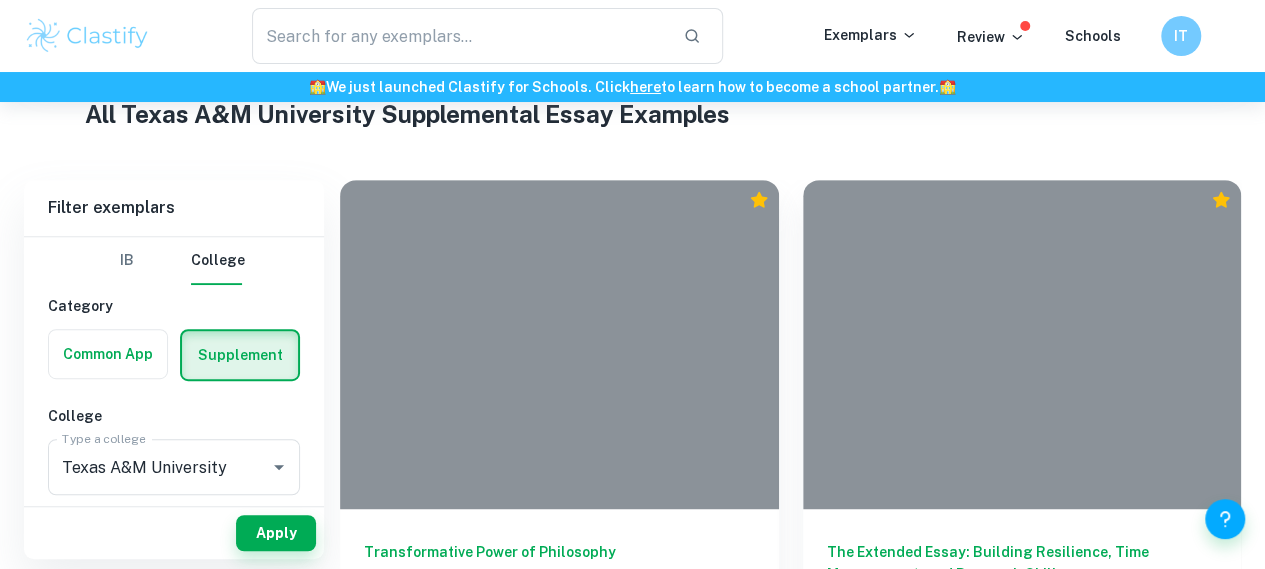 click at bounding box center (559, 894) 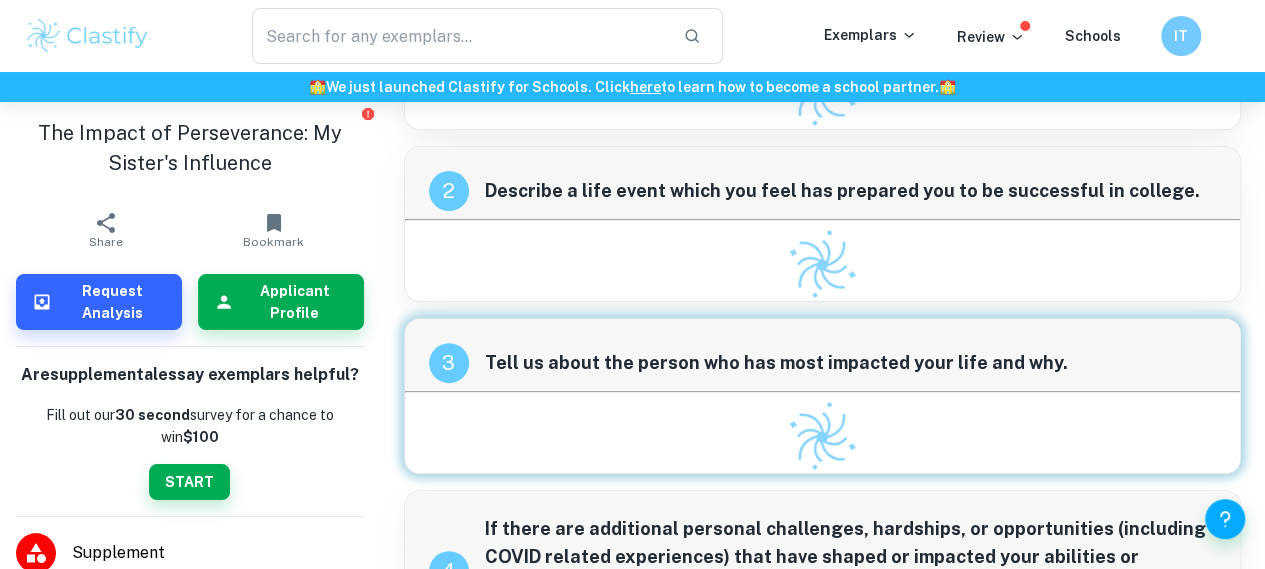scroll, scrollTop: 226, scrollLeft: 0, axis: vertical 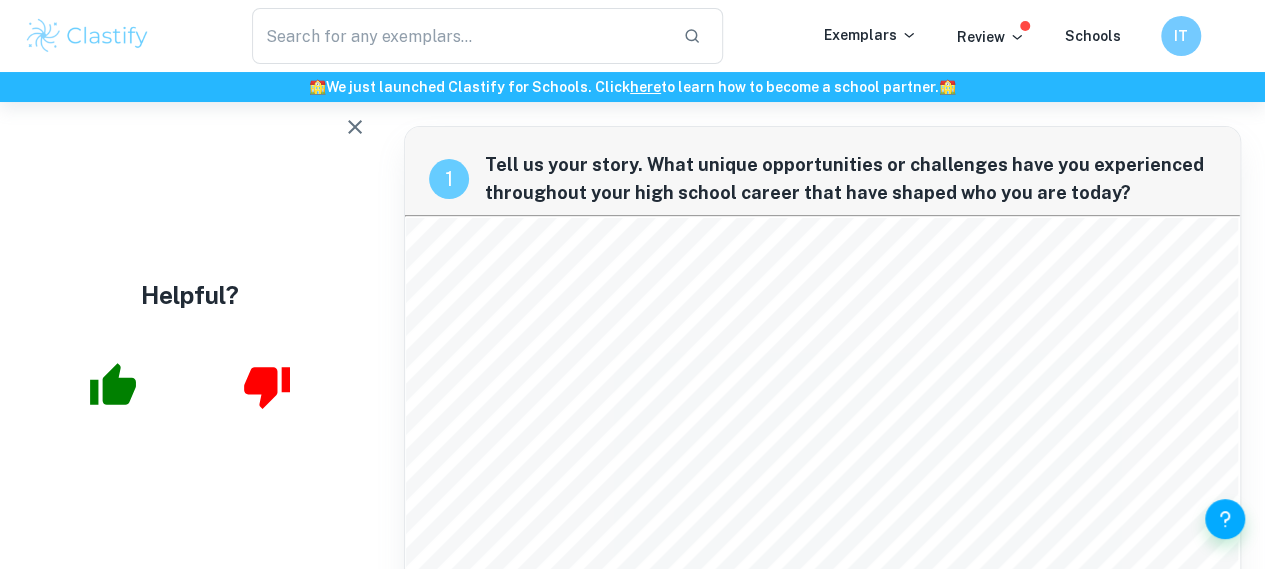 click 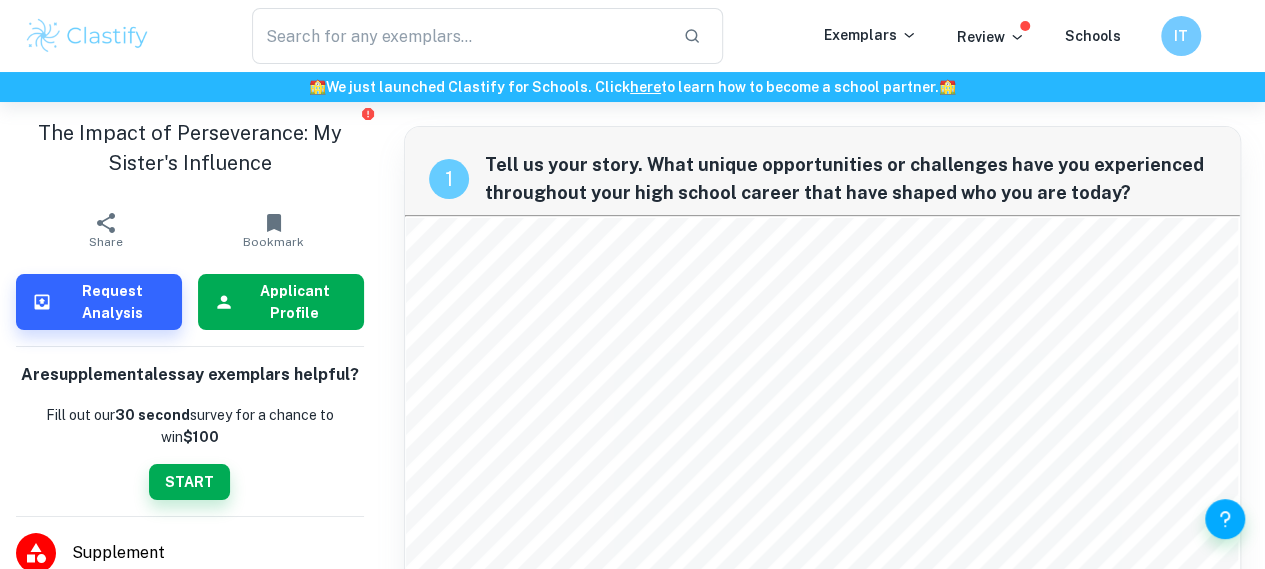 click on "Applicant Profile" at bounding box center [295, 302] 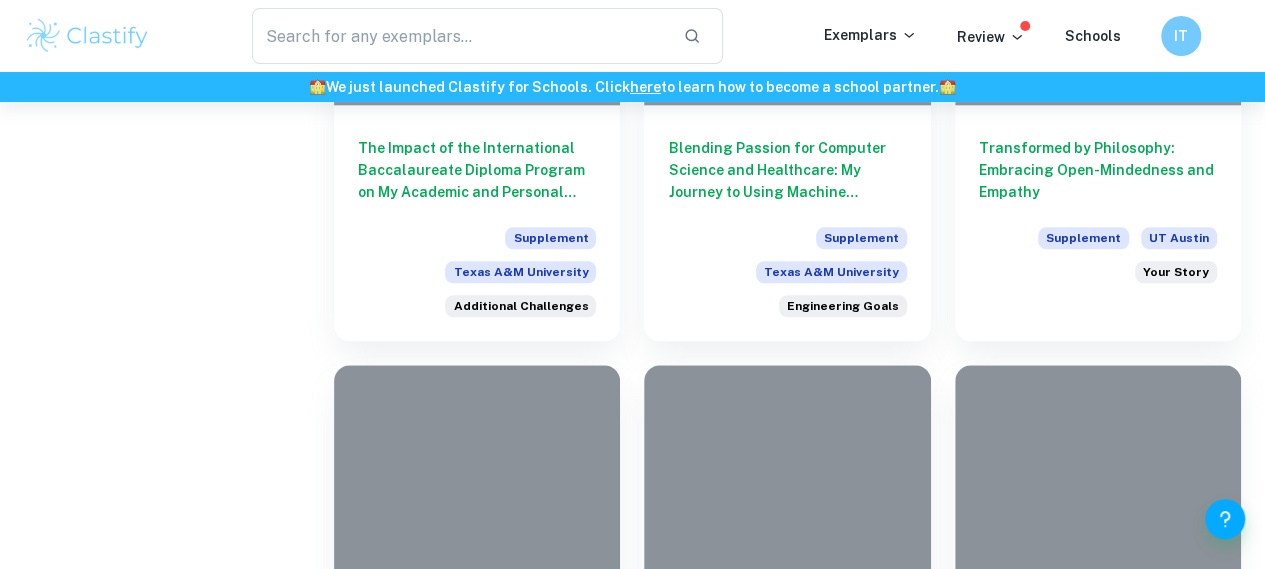 scroll, scrollTop: 1056, scrollLeft: 0, axis: vertical 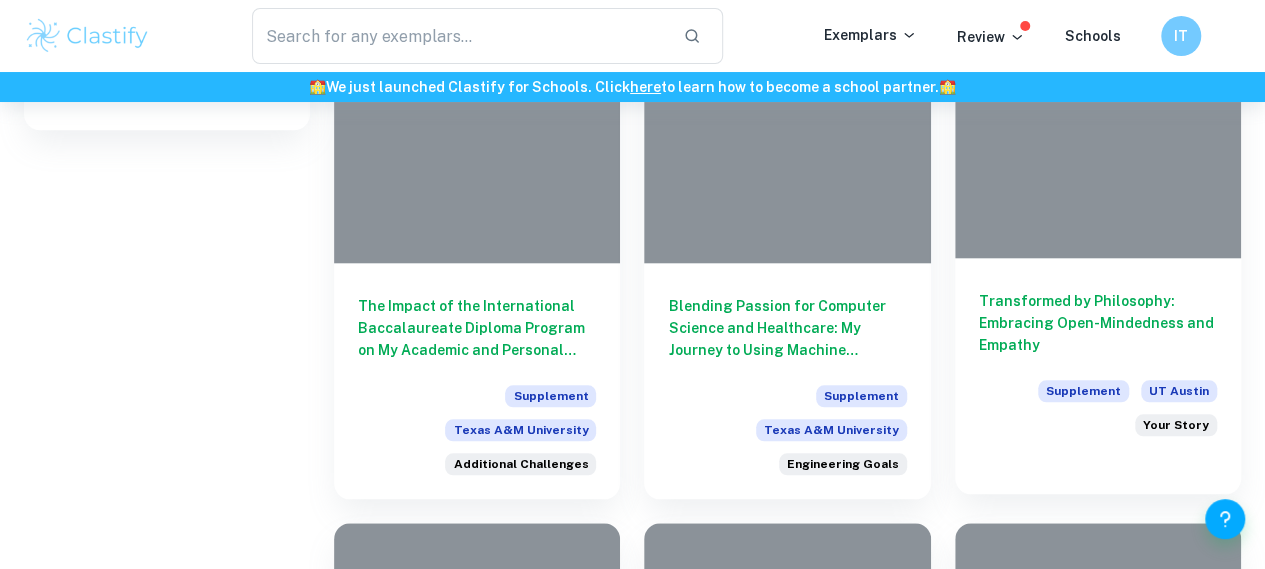 click at bounding box center (1098, 151) 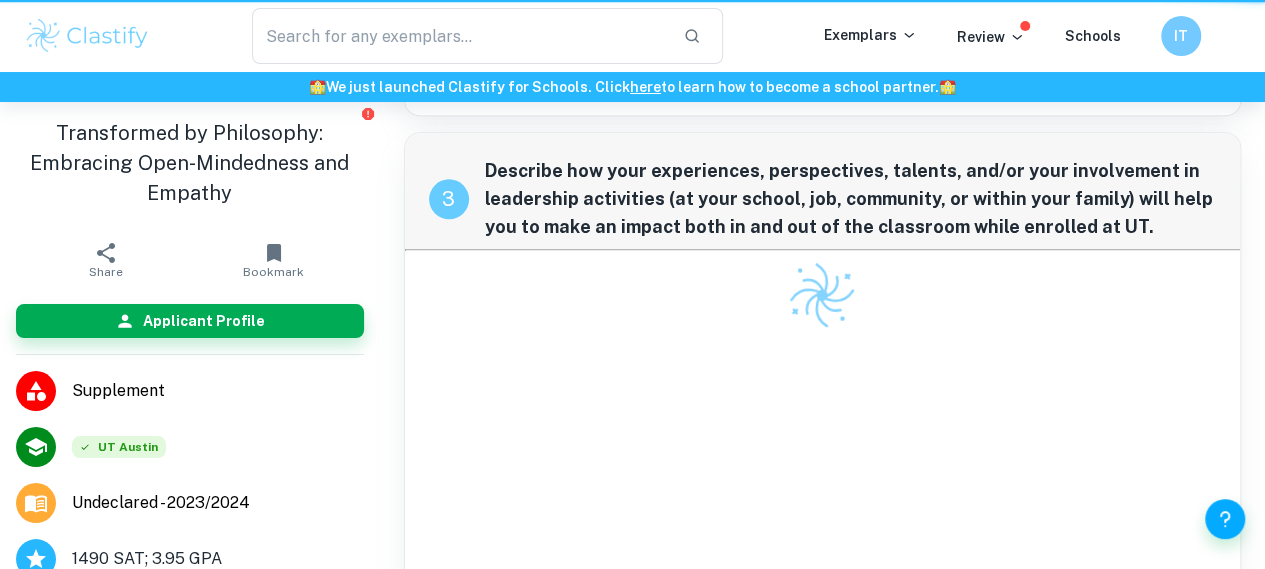 scroll, scrollTop: 0, scrollLeft: 0, axis: both 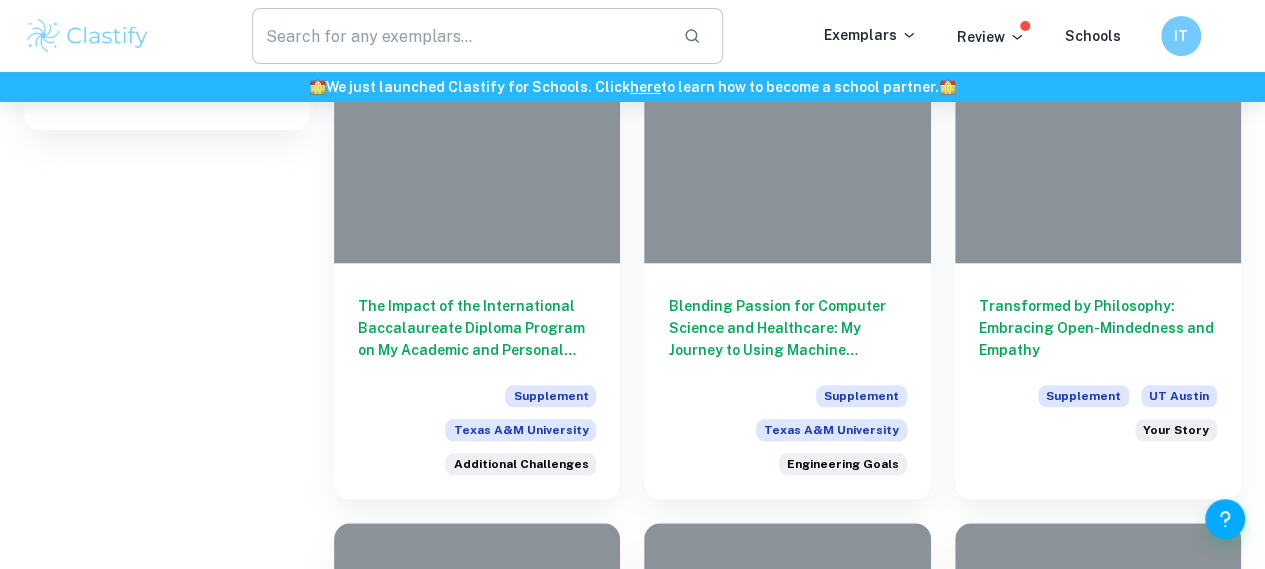 click at bounding box center [459, 36] 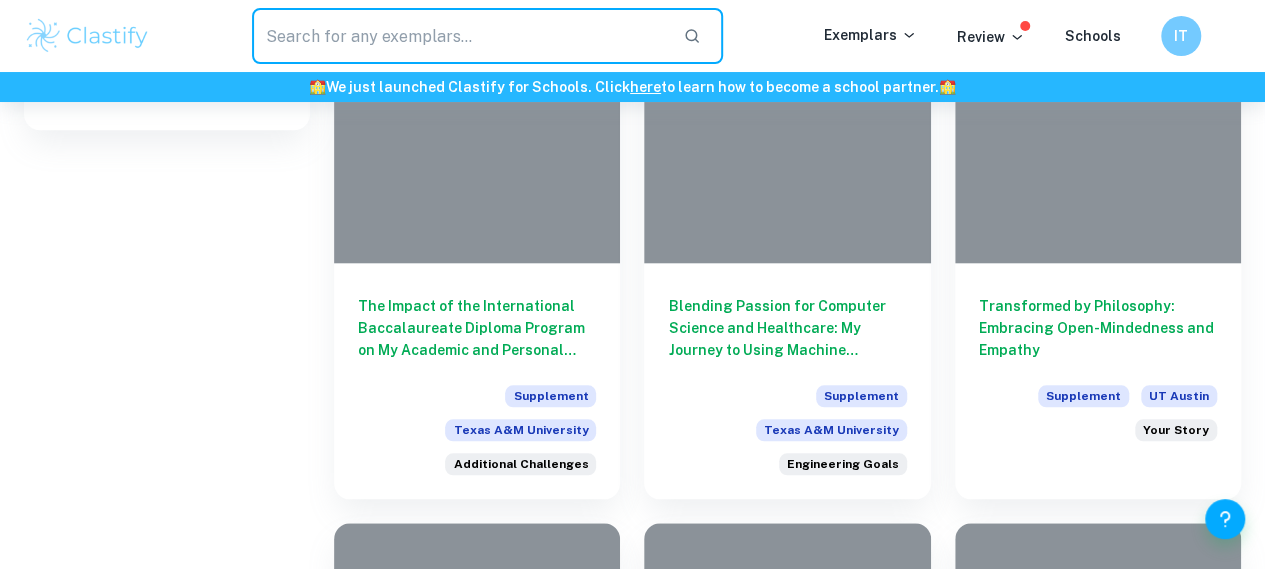 paste on "Describe a life event which you feel has prepared you to be successful in college" 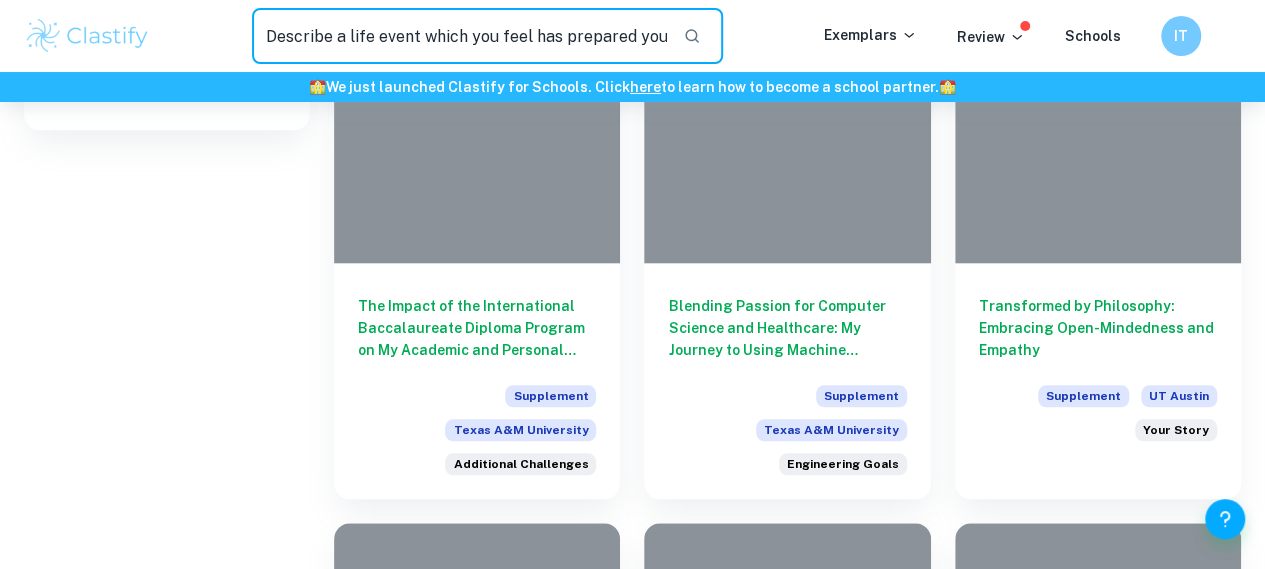 scroll, scrollTop: 0, scrollLeft: 188, axis: horizontal 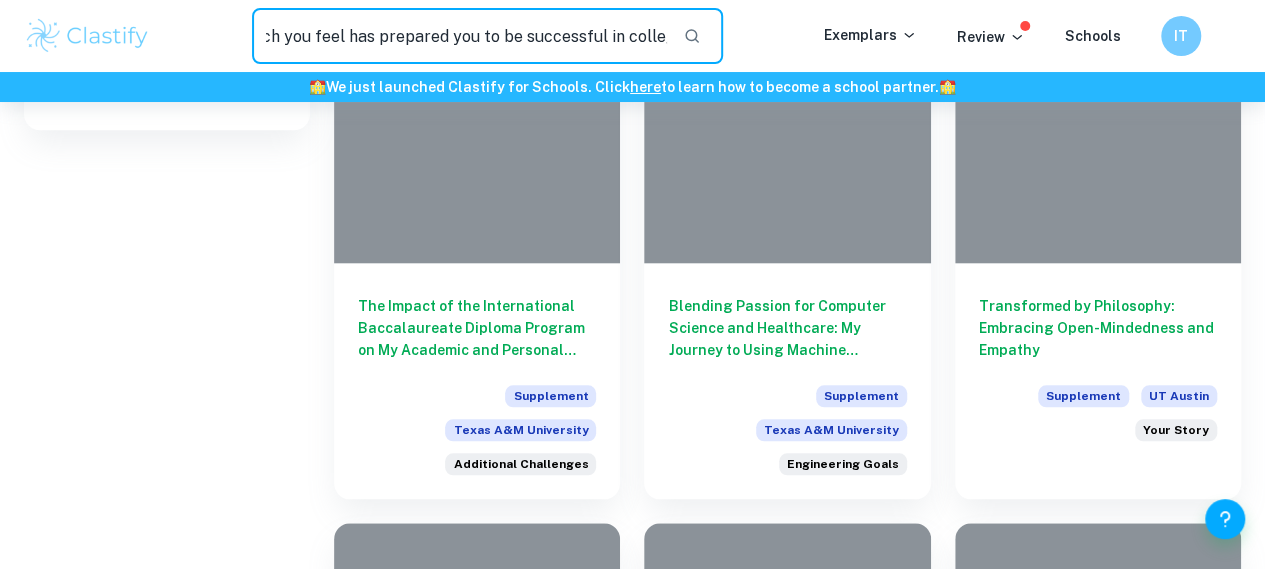 type on "Describe a life event which you feel has prepared you to be successful in college" 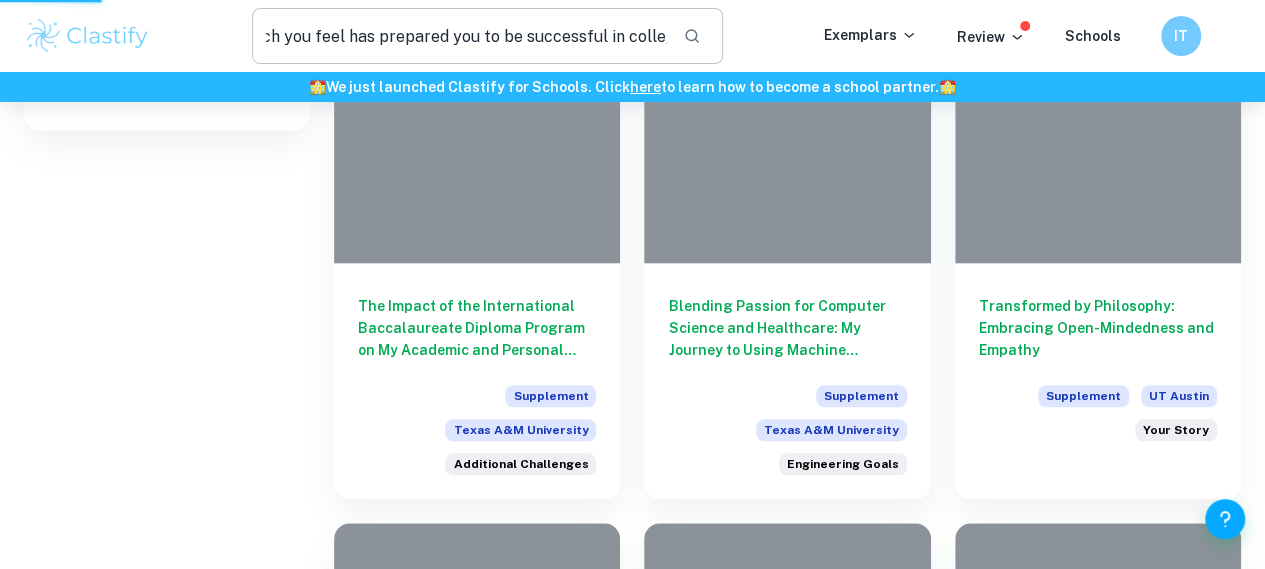 scroll, scrollTop: 0, scrollLeft: 0, axis: both 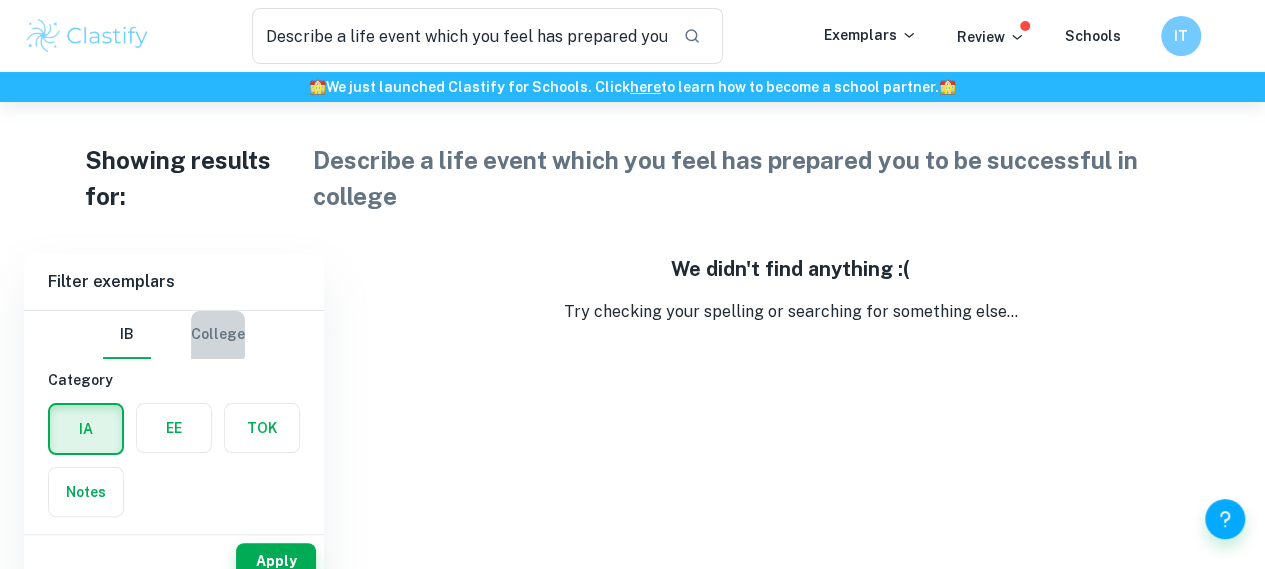 click on "College" at bounding box center (218, 335) 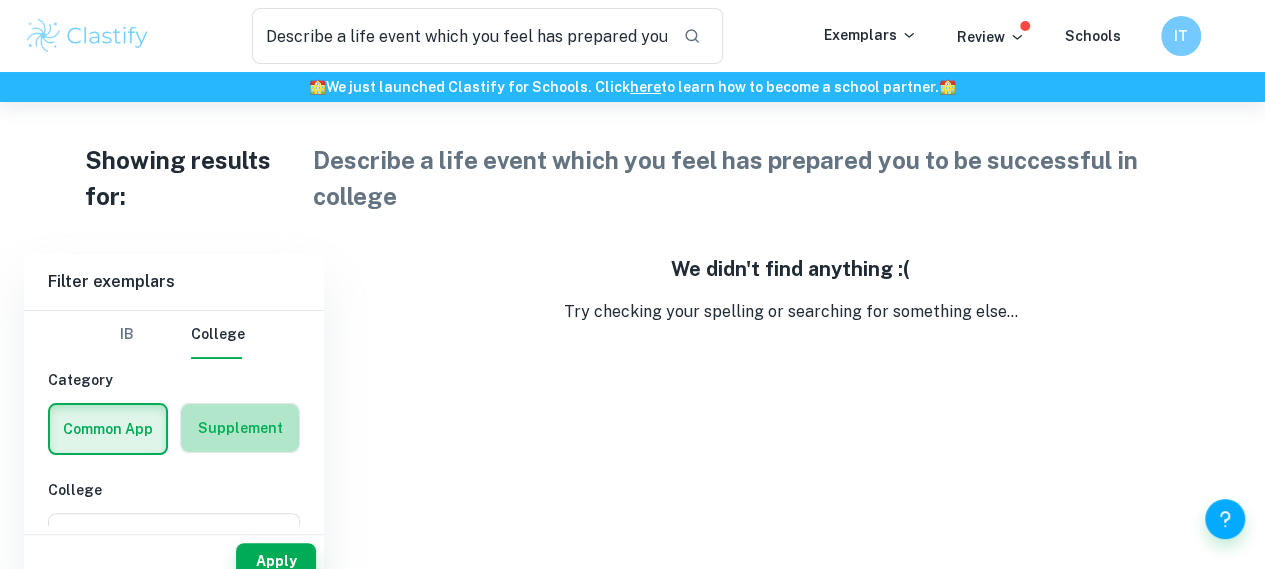 click at bounding box center (240, 428) 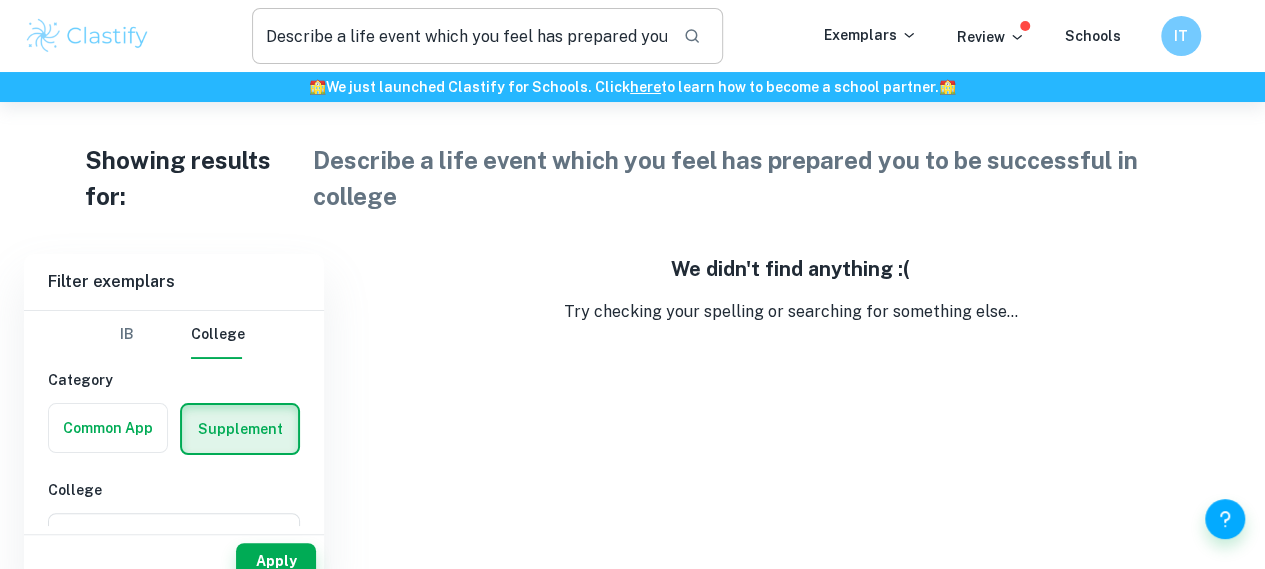 click 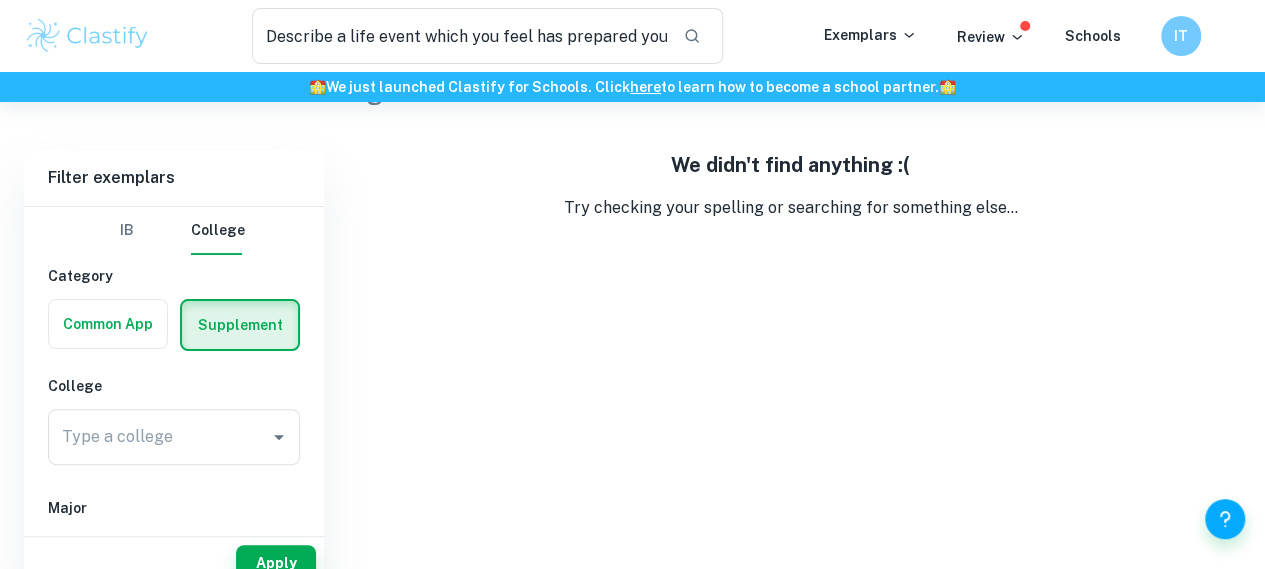 scroll, scrollTop: 106, scrollLeft: 0, axis: vertical 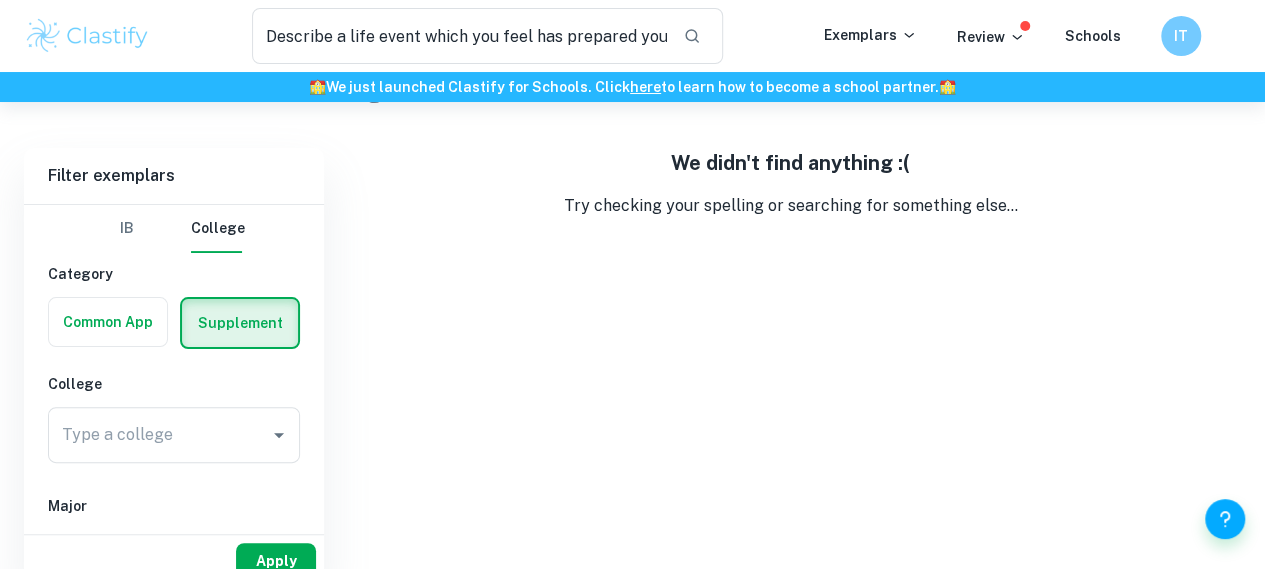 click on "Apply" at bounding box center [276, 561] 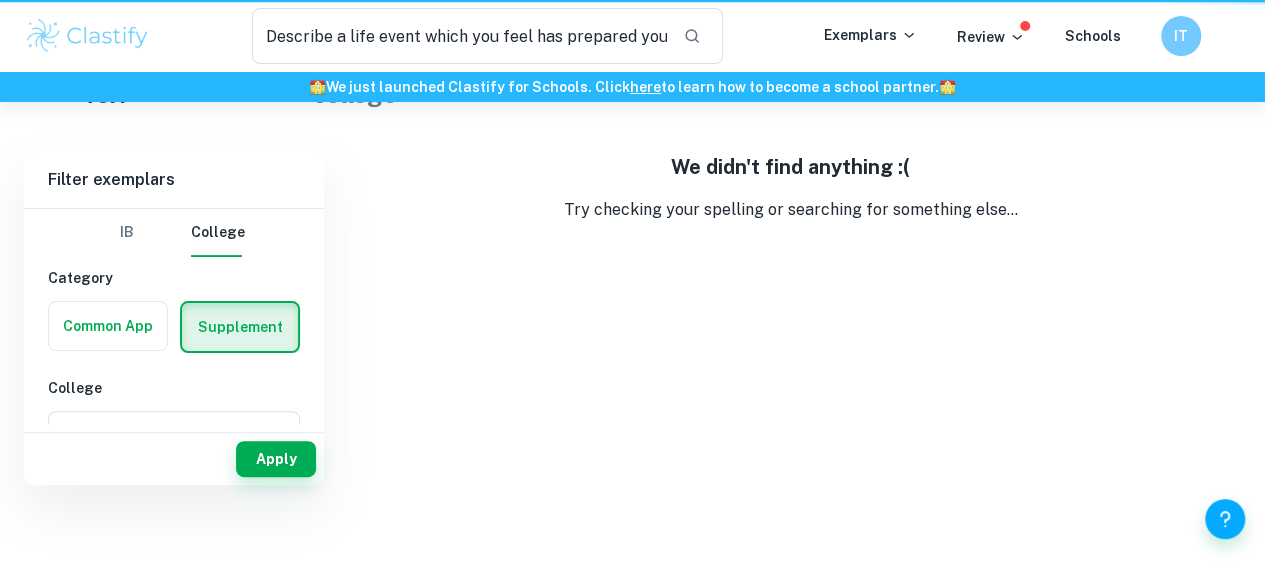 scroll, scrollTop: 0, scrollLeft: 0, axis: both 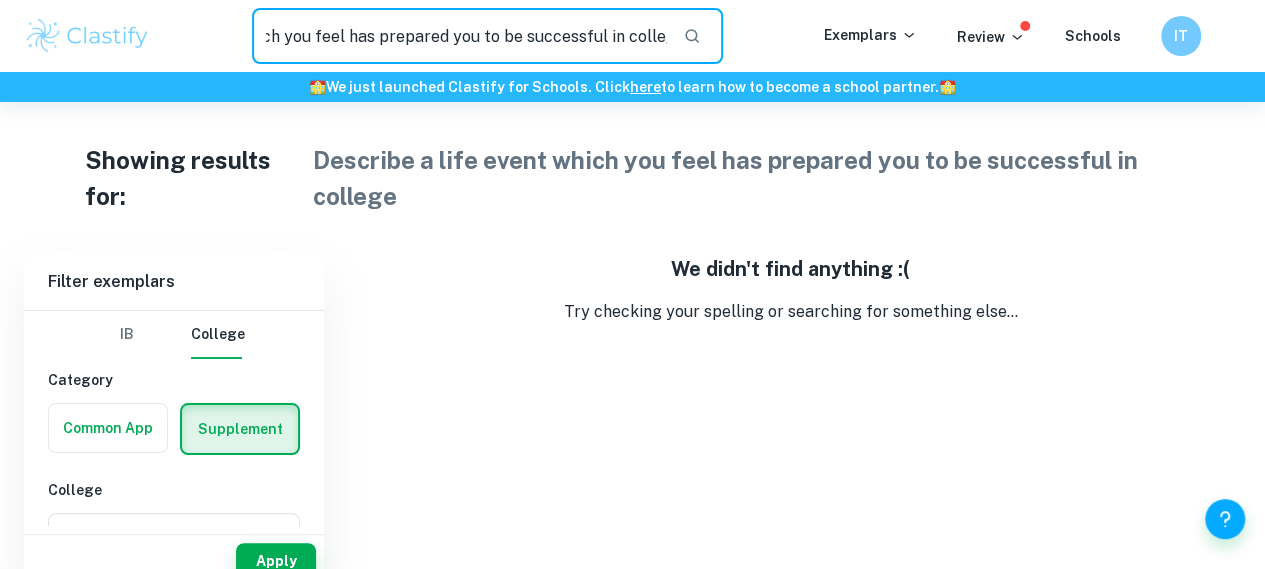 drag, startPoint x: 262, startPoint y: 24, endPoint x: 884, endPoint y: -5, distance: 622.67566 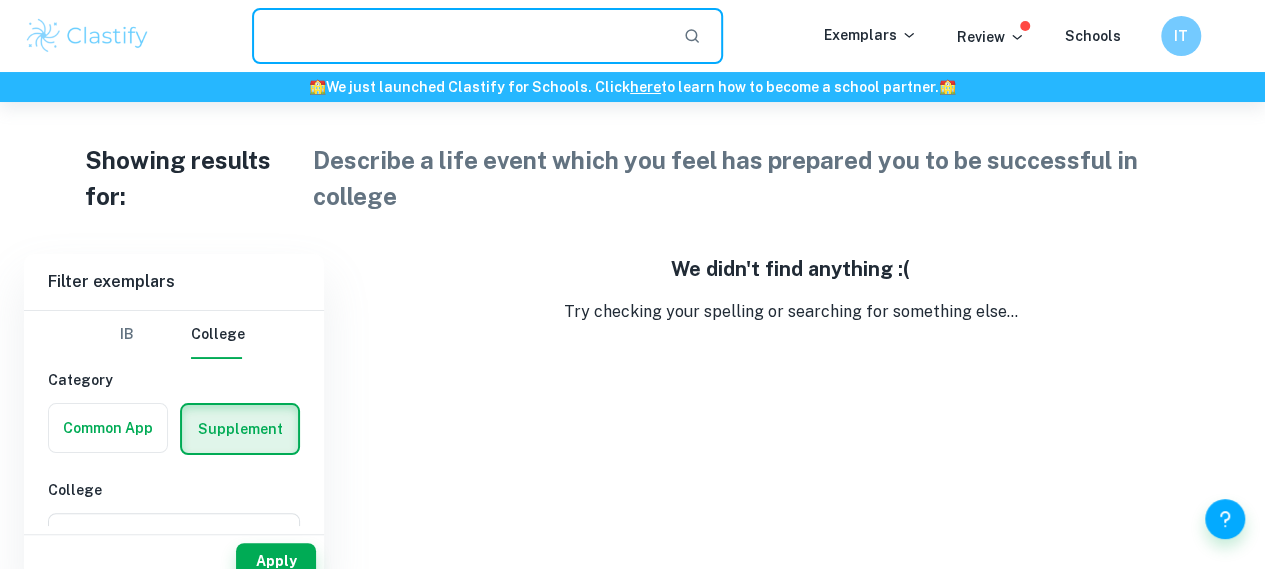 scroll, scrollTop: 0, scrollLeft: 0, axis: both 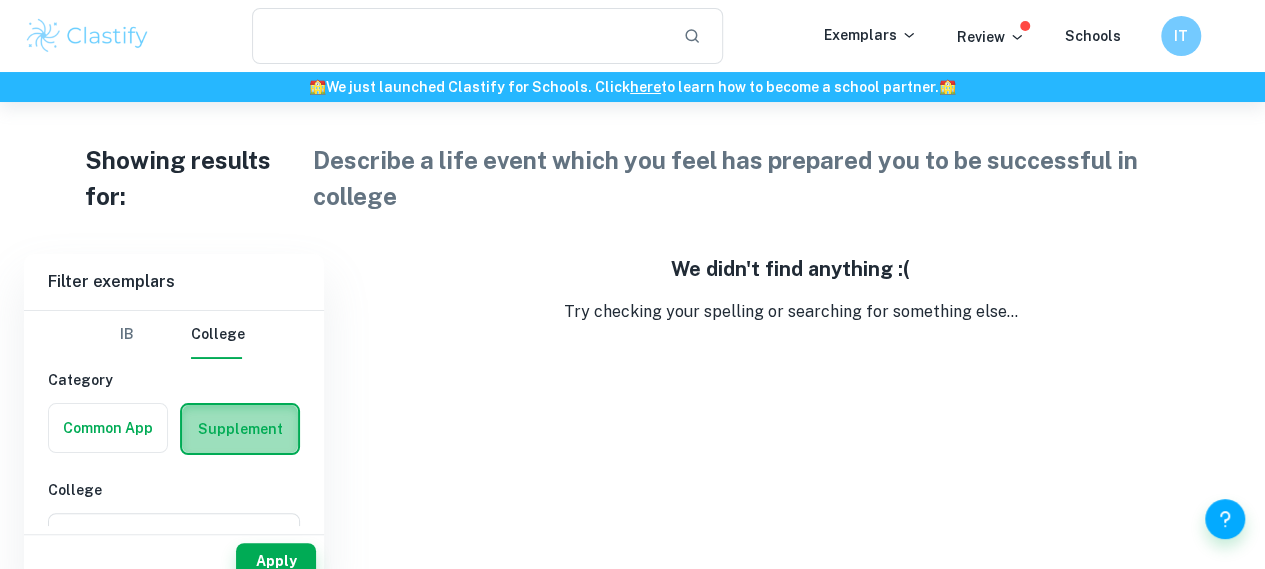 click at bounding box center [240, 429] 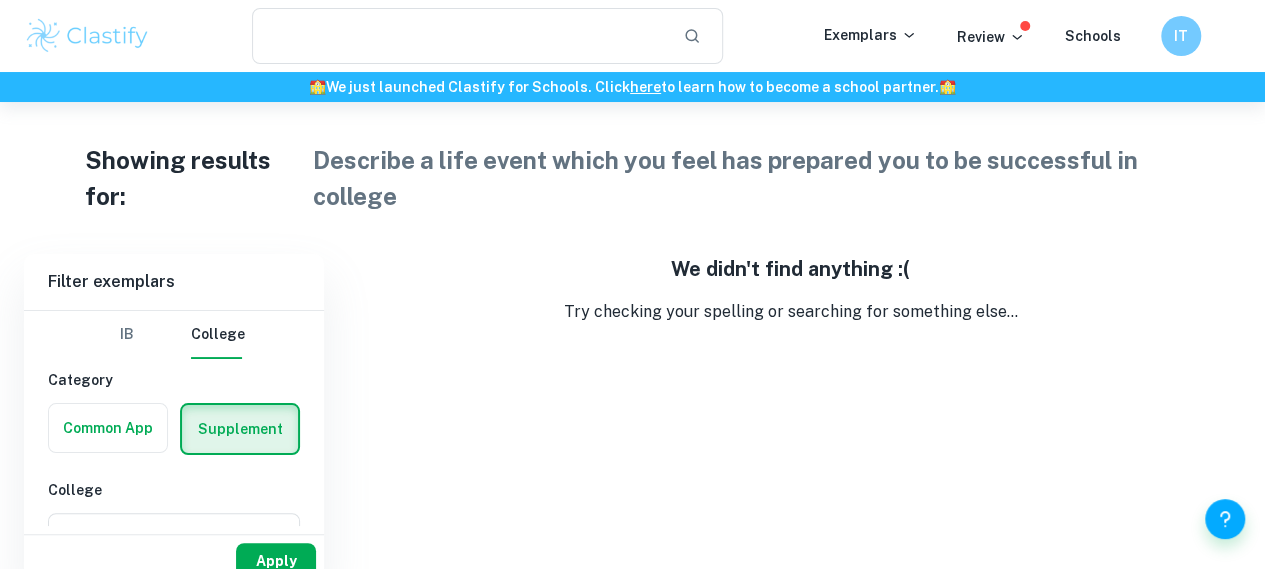 click on "Apply" at bounding box center [276, 561] 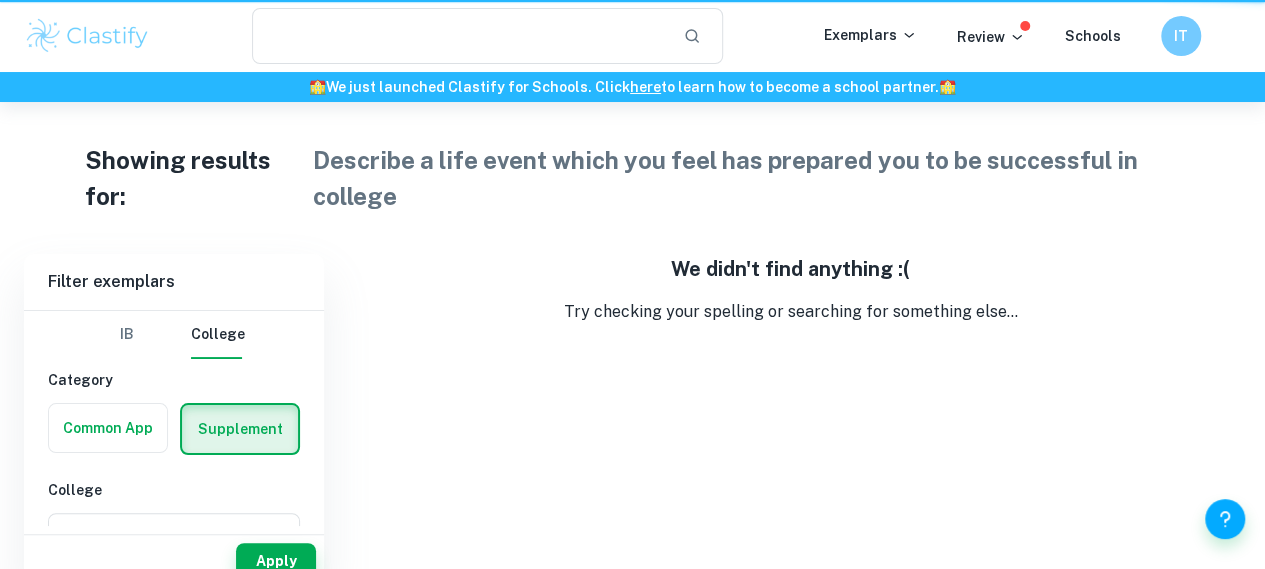 type on "Describe a life event which you feel has prepared you to be successful in college" 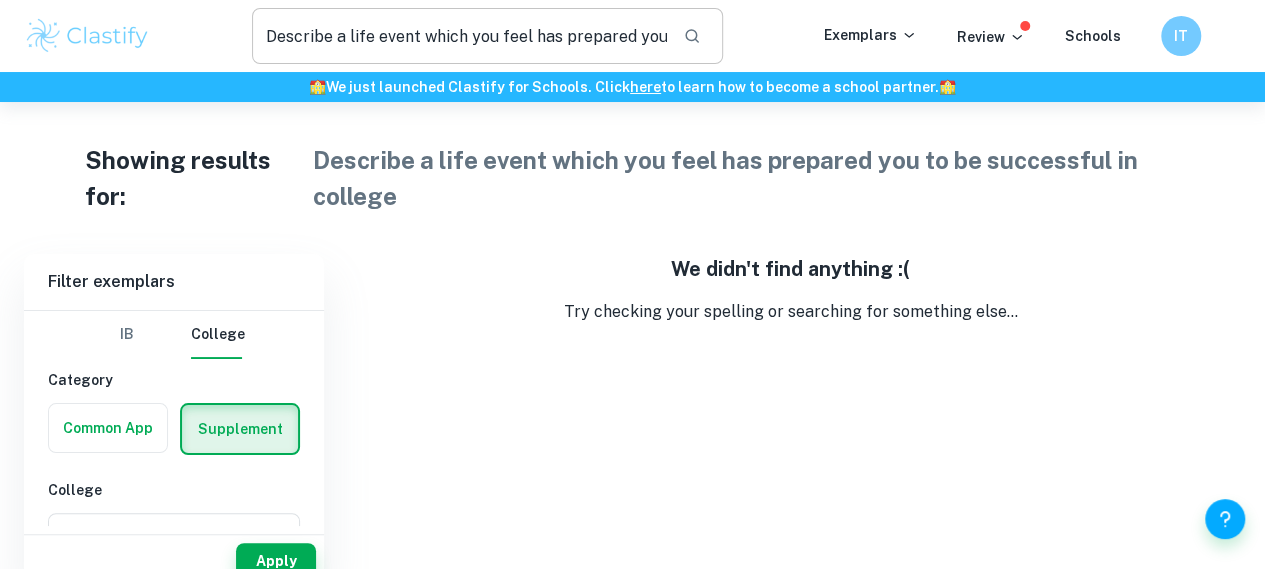 type 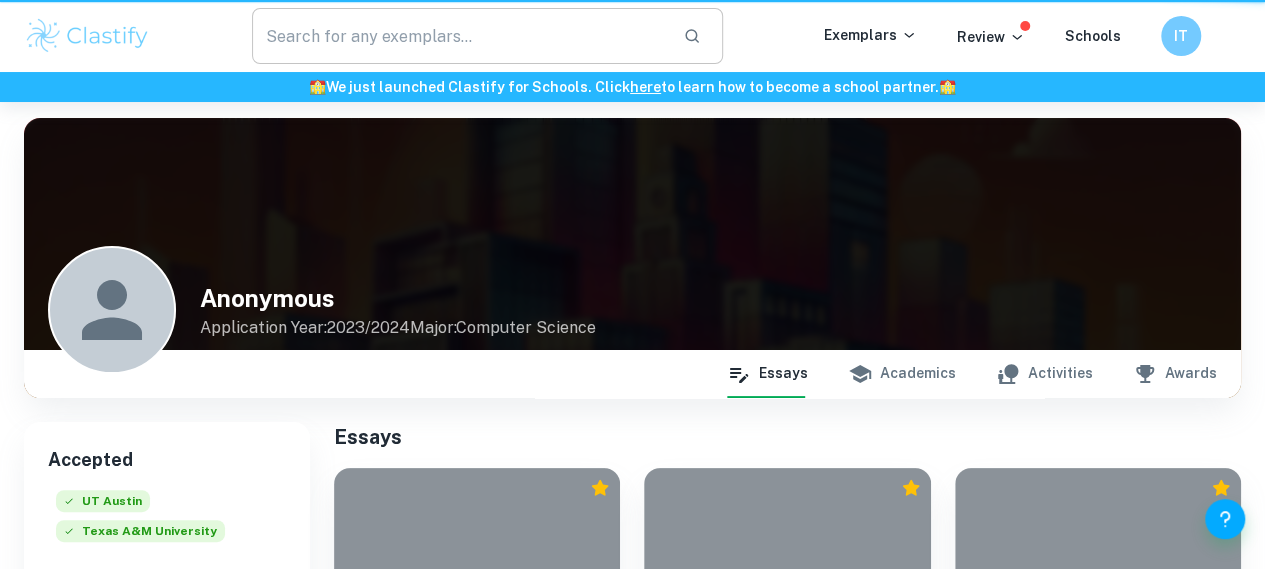 scroll, scrollTop: 894, scrollLeft: 0, axis: vertical 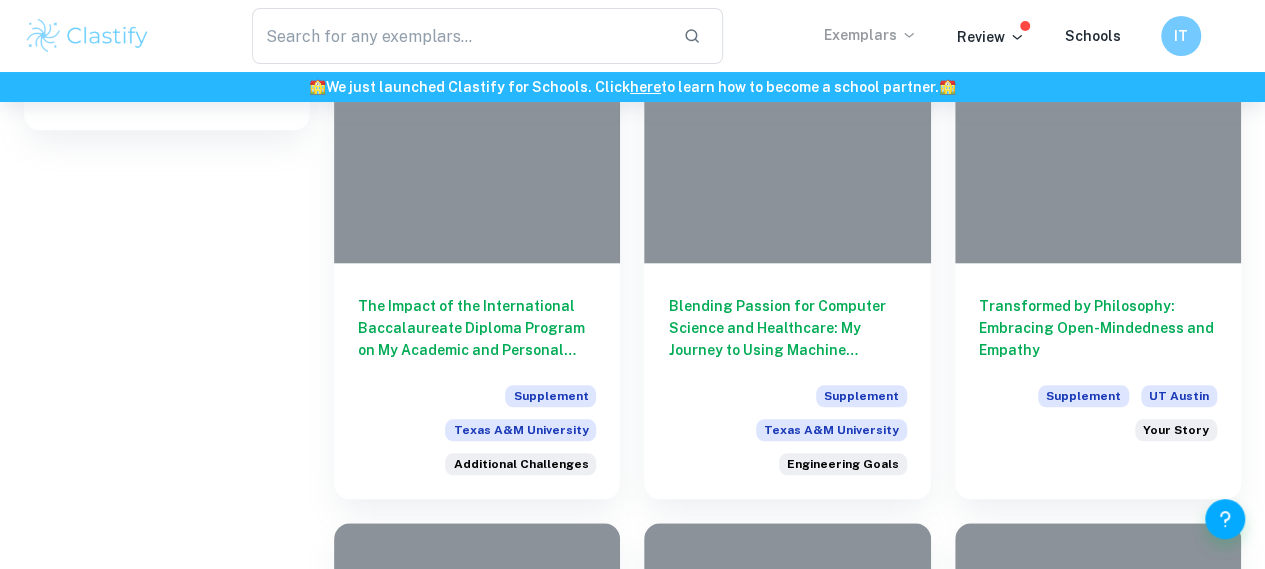 click on "Exemplars" at bounding box center [870, 35] 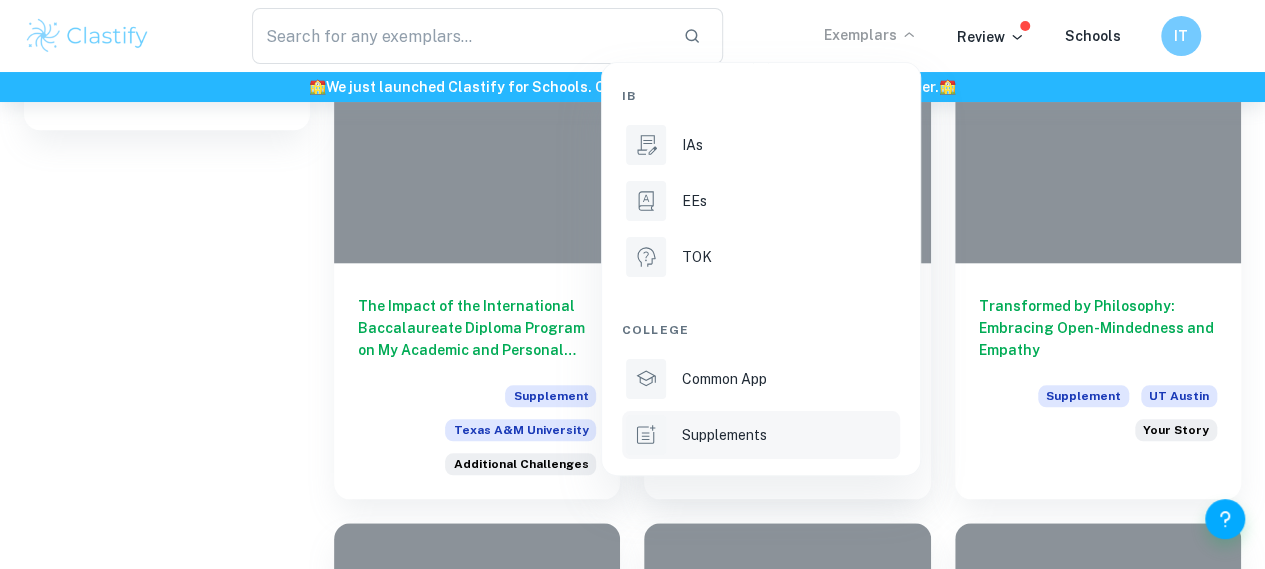click on "Supplements" at bounding box center [761, 435] 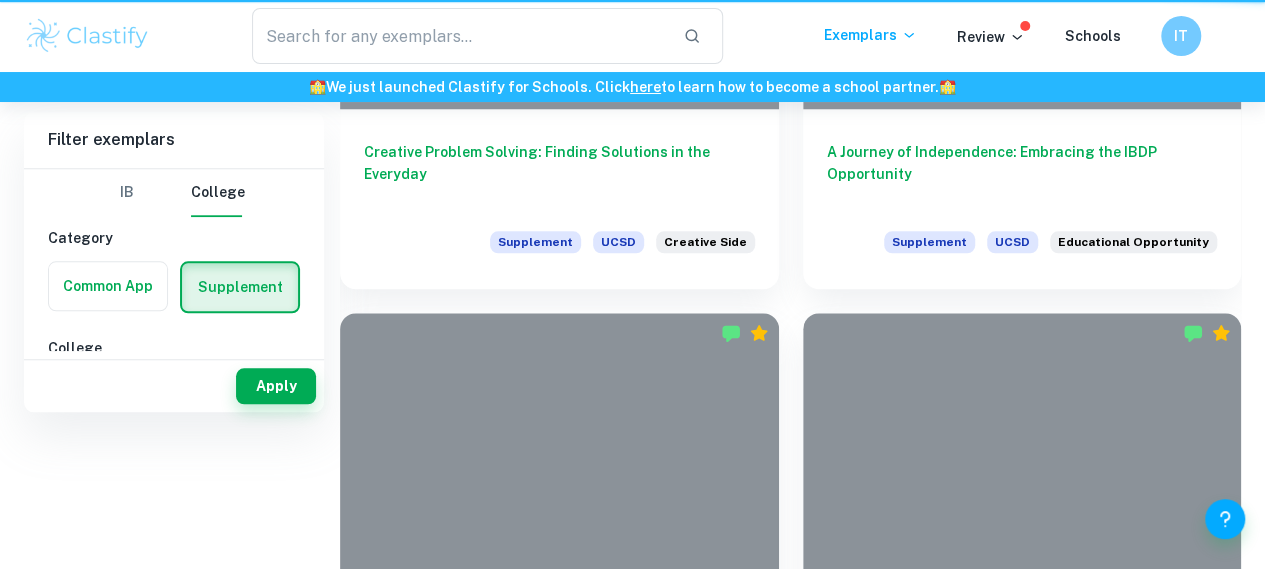 scroll, scrollTop: 0, scrollLeft: 0, axis: both 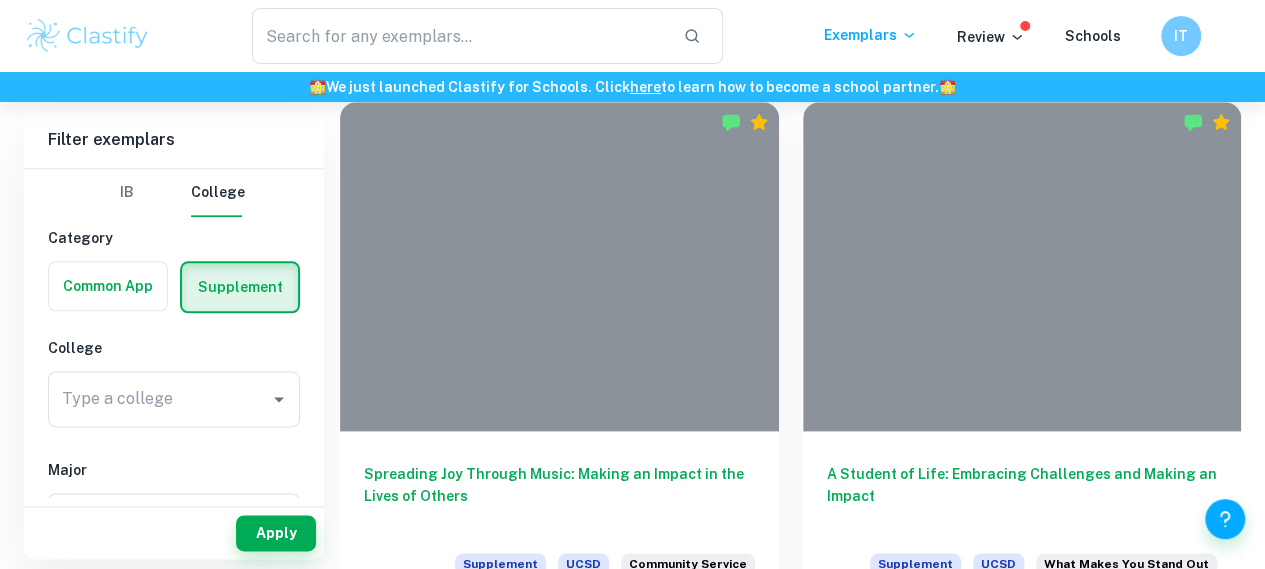 click at bounding box center (1022, 794) 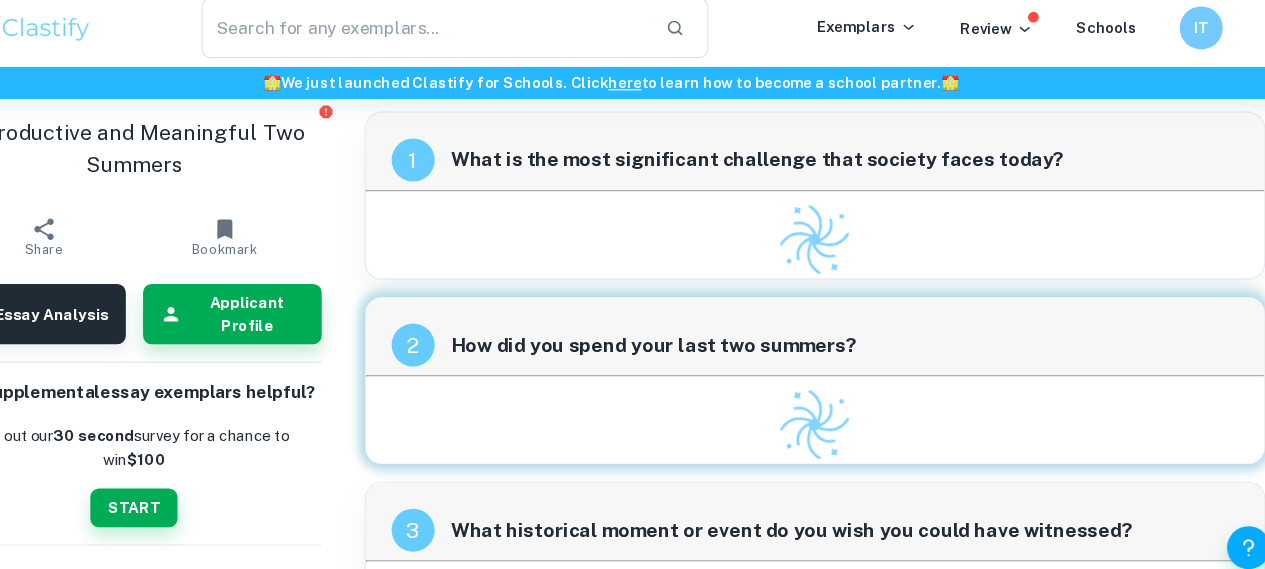 scroll, scrollTop: 32, scrollLeft: 0, axis: vertical 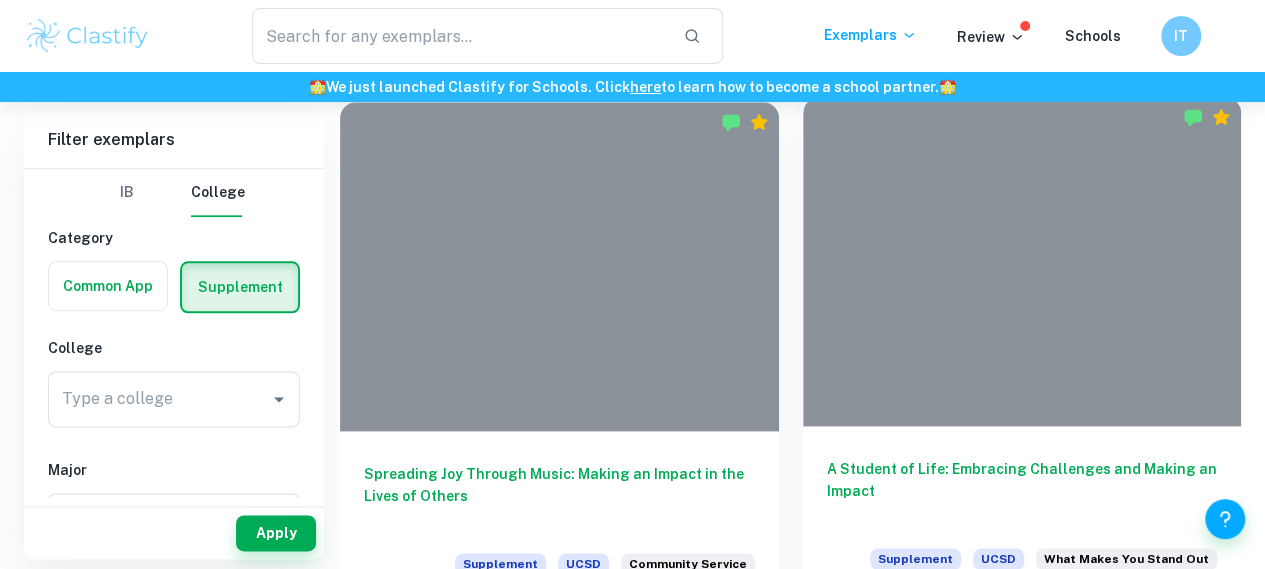 click at bounding box center (1022, 261) 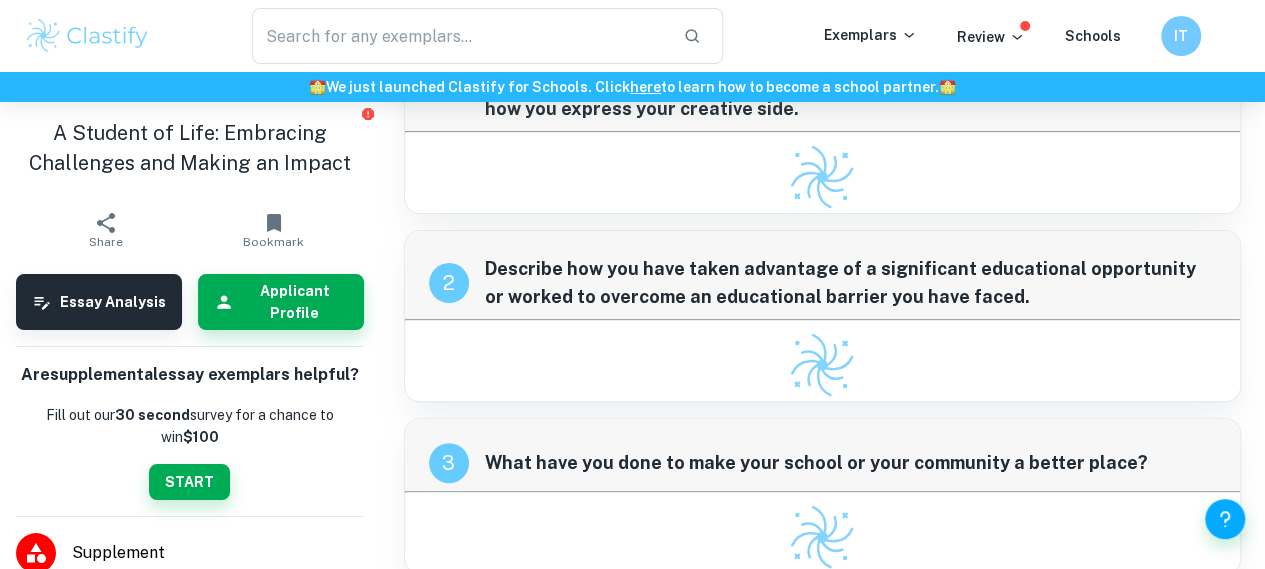 scroll, scrollTop: 323, scrollLeft: 0, axis: vertical 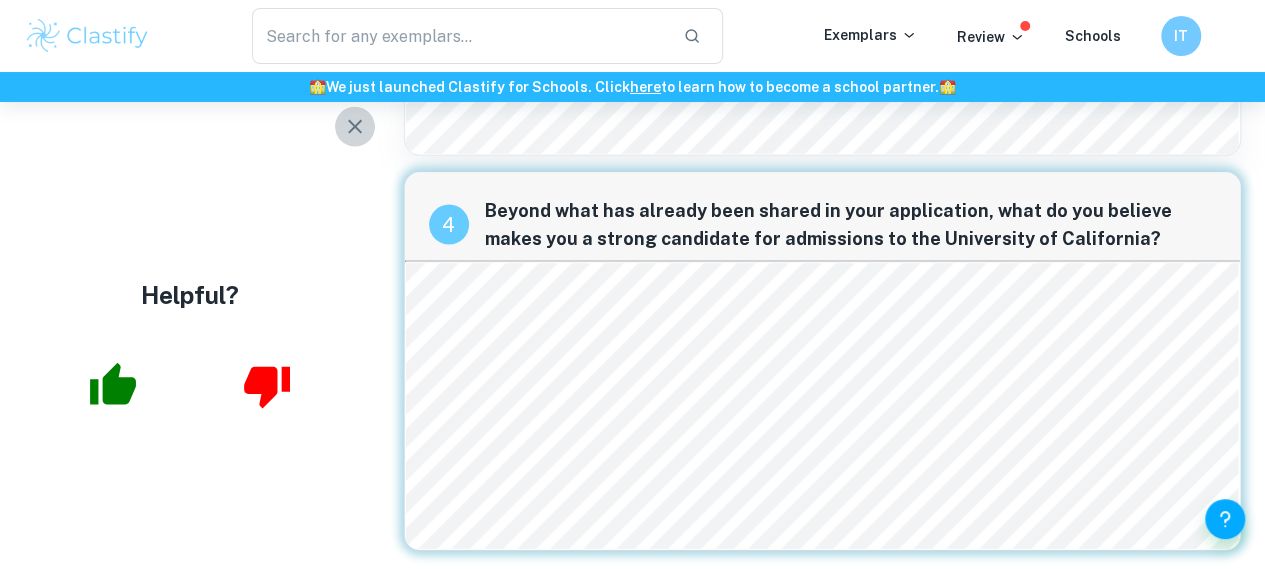 click 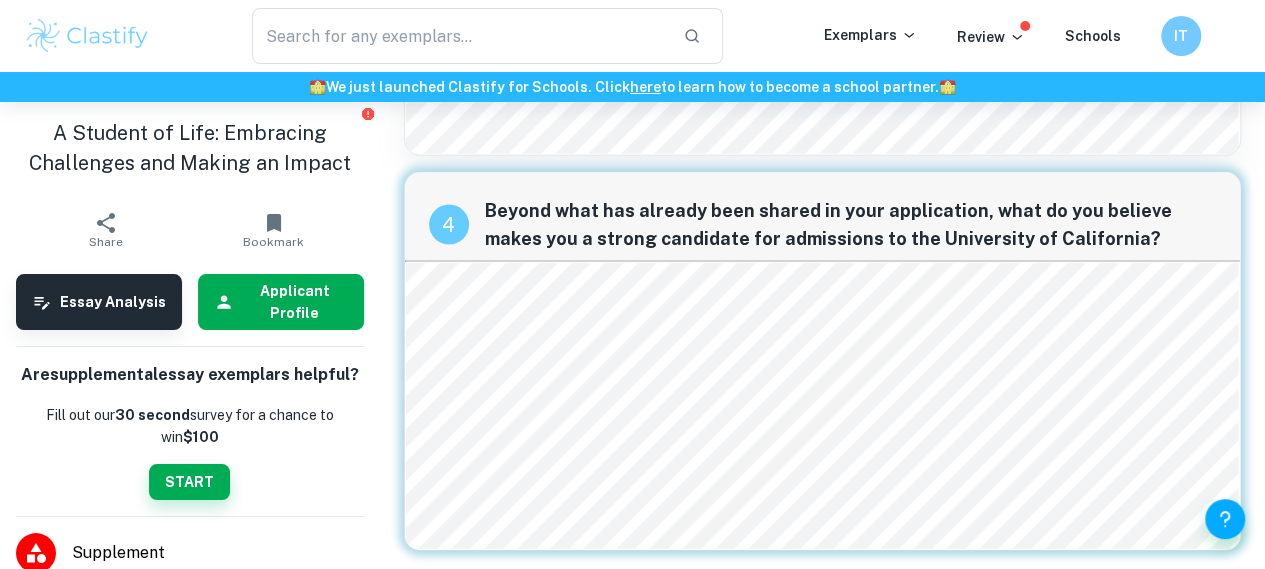 click on "Applicant Profile" at bounding box center (295, 302) 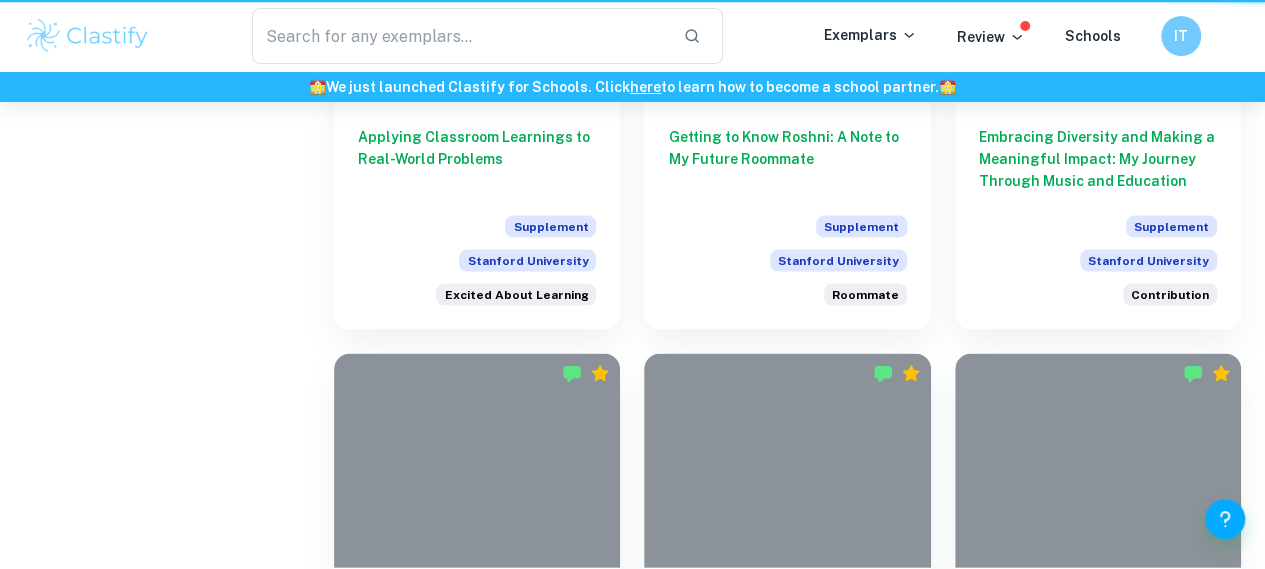 scroll, scrollTop: 0, scrollLeft: 0, axis: both 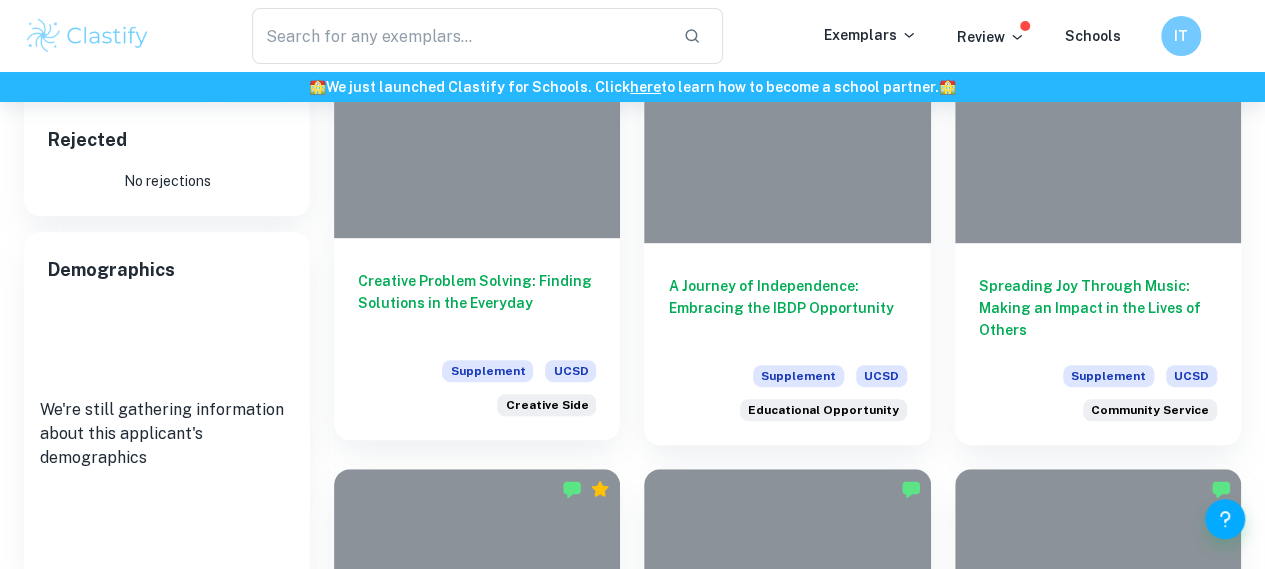 click at bounding box center (477, 130) 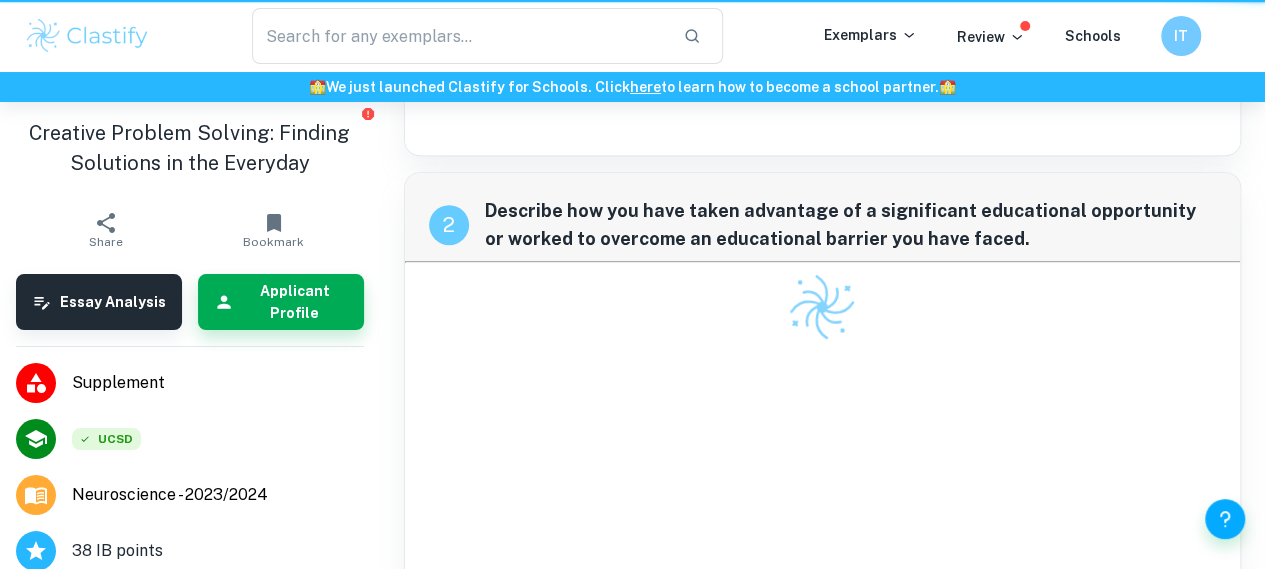 scroll, scrollTop: 0, scrollLeft: 0, axis: both 